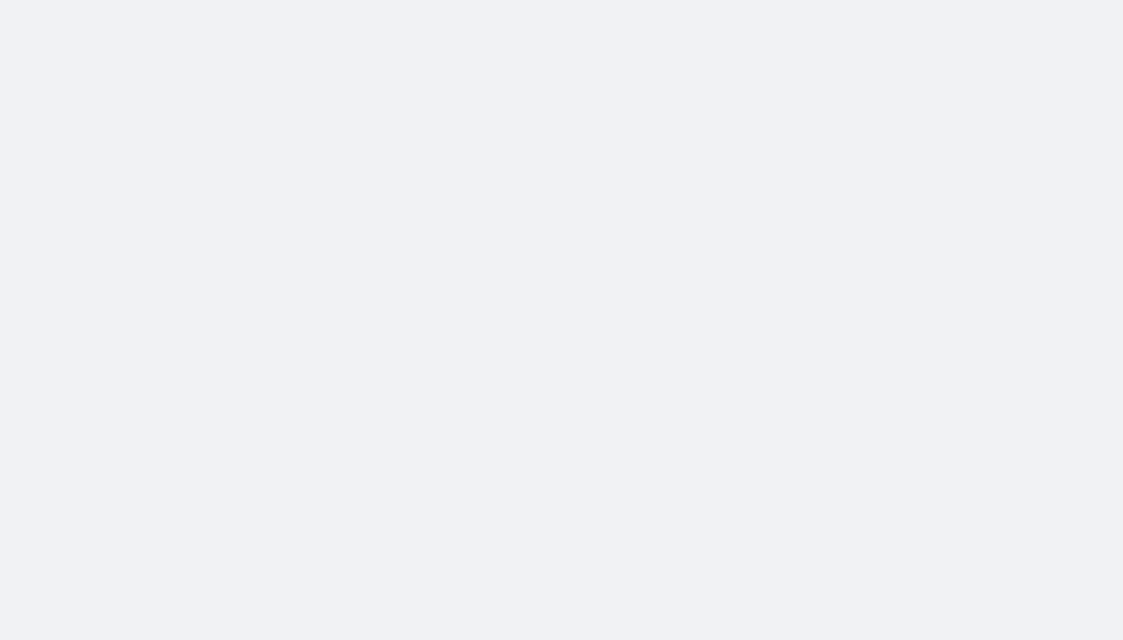 scroll, scrollTop: 0, scrollLeft: 0, axis: both 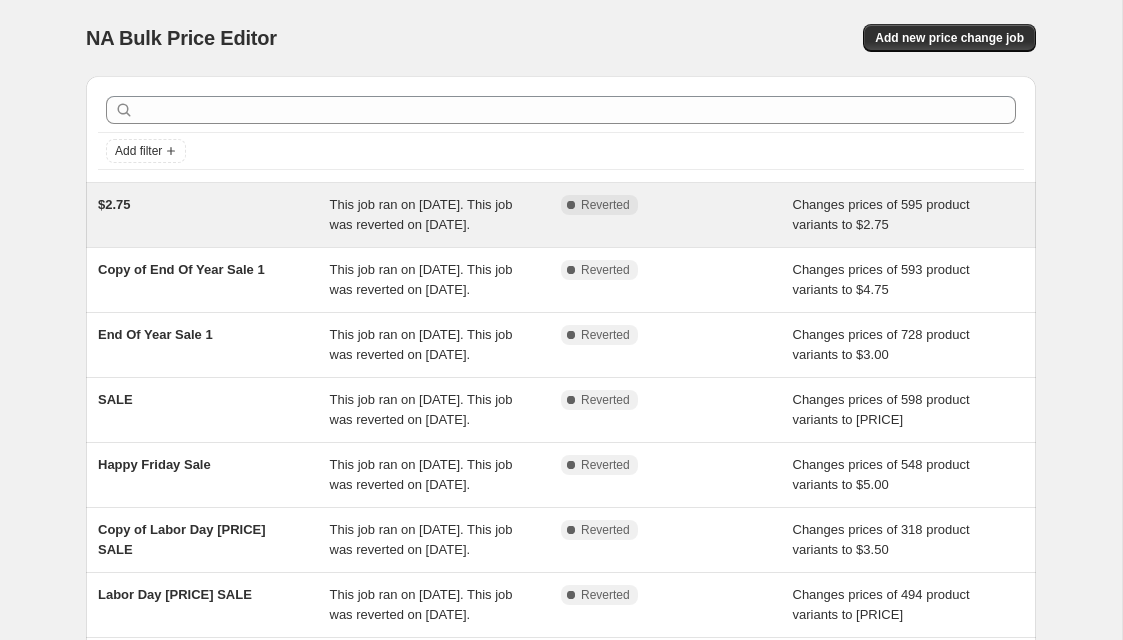 click on "Complete Reverted" at bounding box center [677, 215] 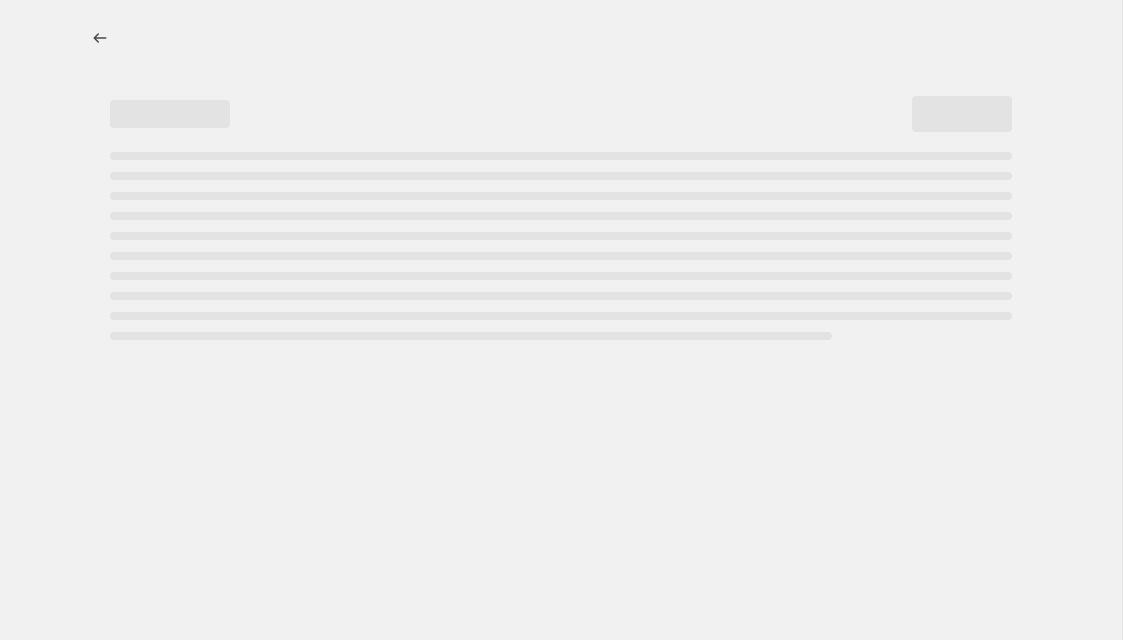 select on "remove" 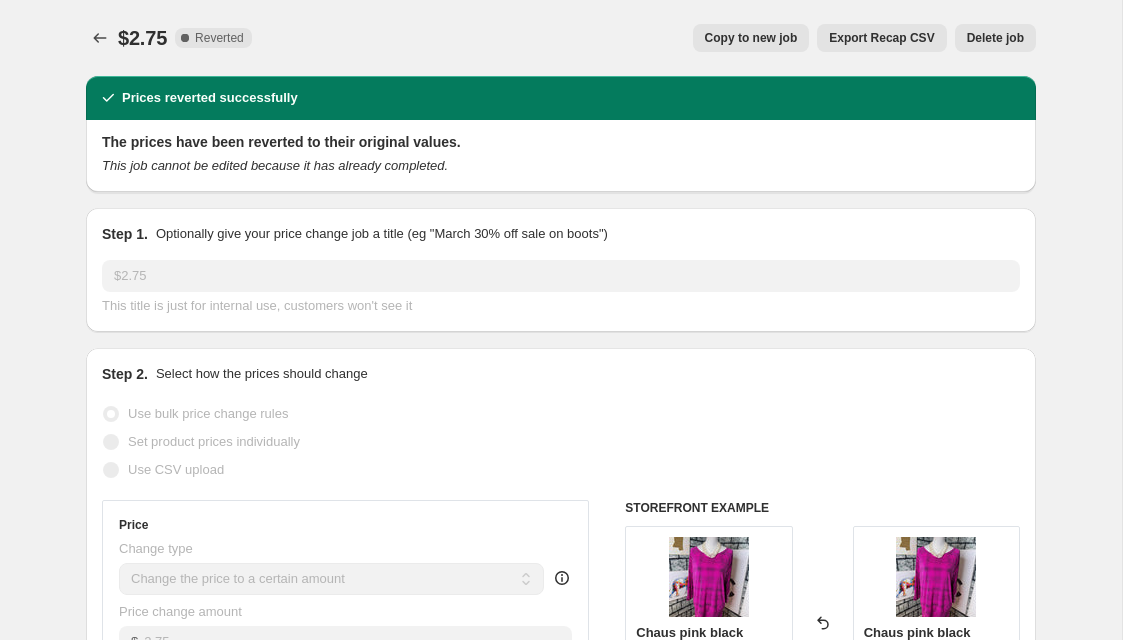 click on "Copy to new job" at bounding box center (751, 38) 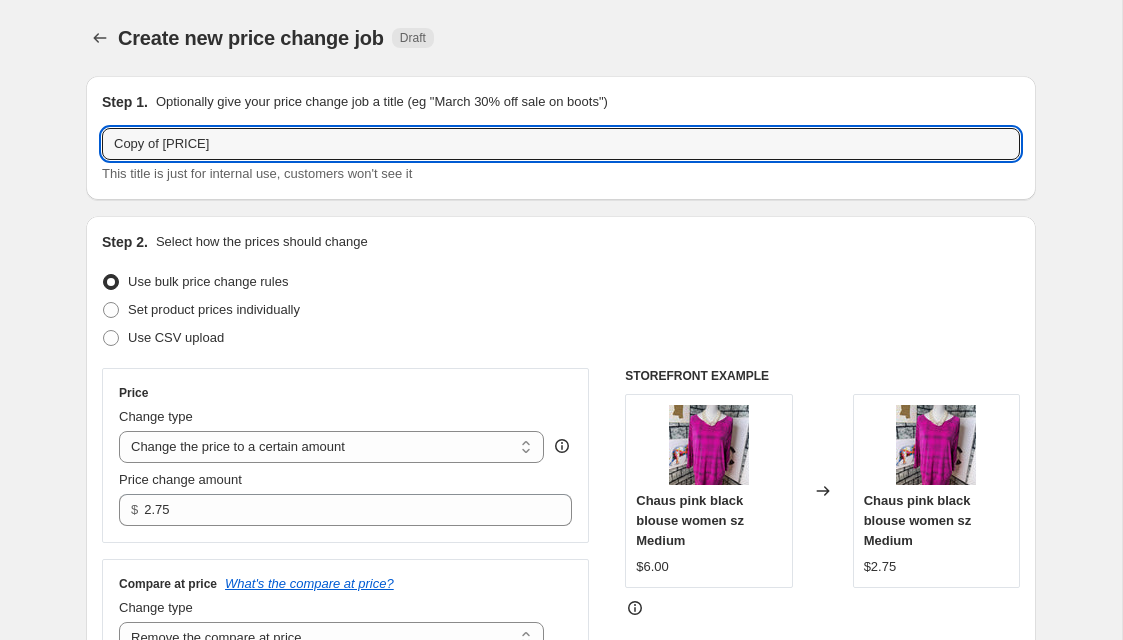 drag, startPoint x: 234, startPoint y: 143, endPoint x: 86, endPoint y: 119, distance: 149.93332 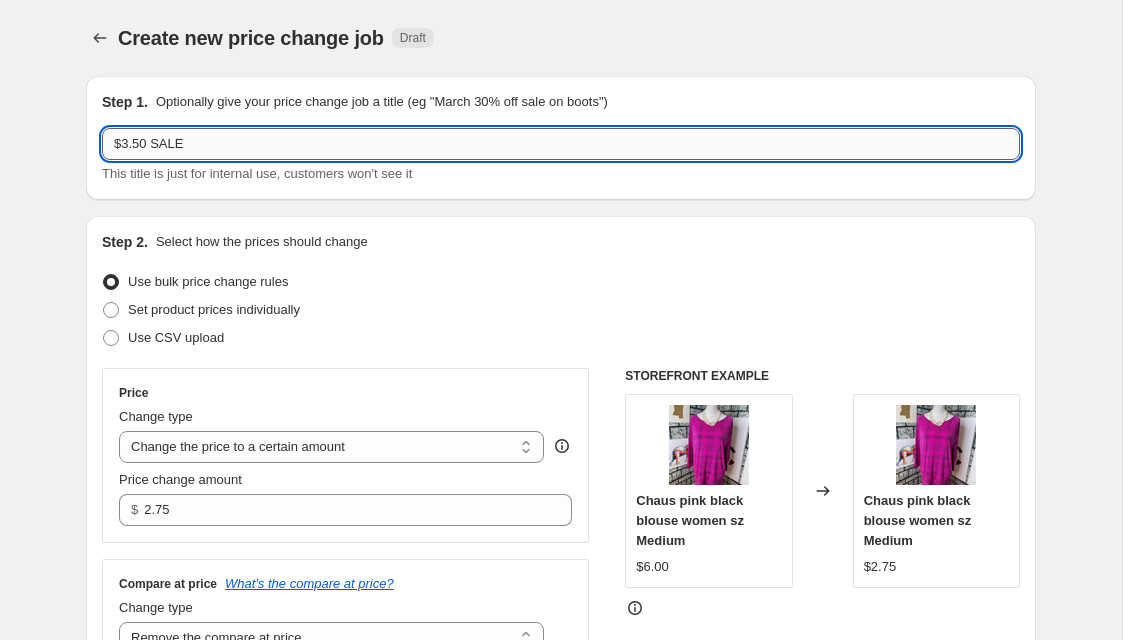 click on "$3.50 SALE" at bounding box center [561, 144] 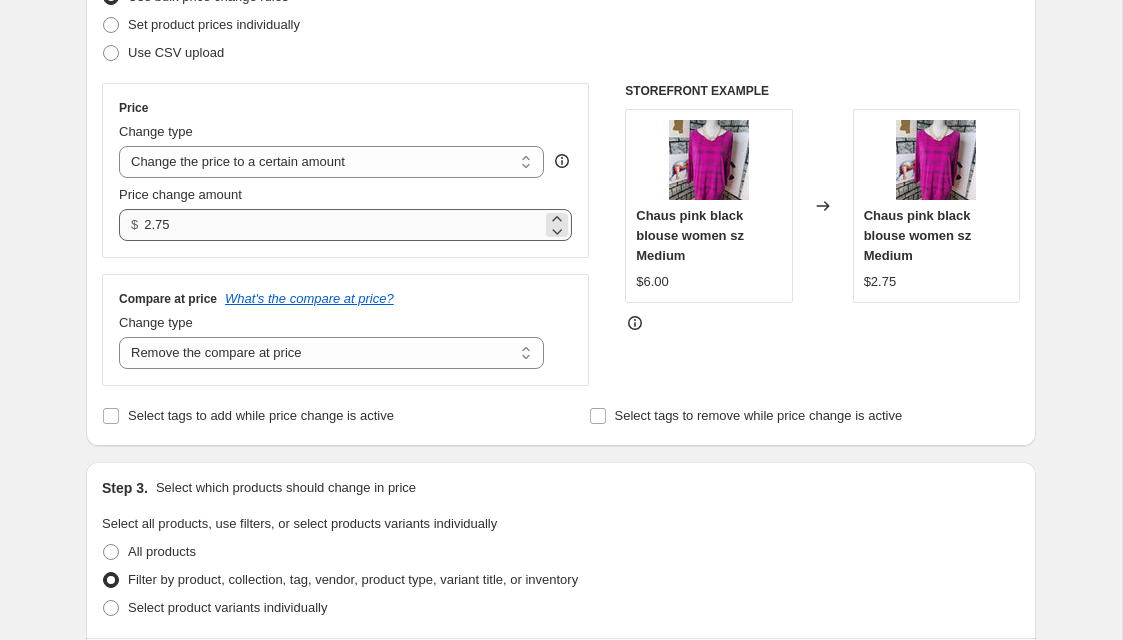 scroll, scrollTop: 288, scrollLeft: 0, axis: vertical 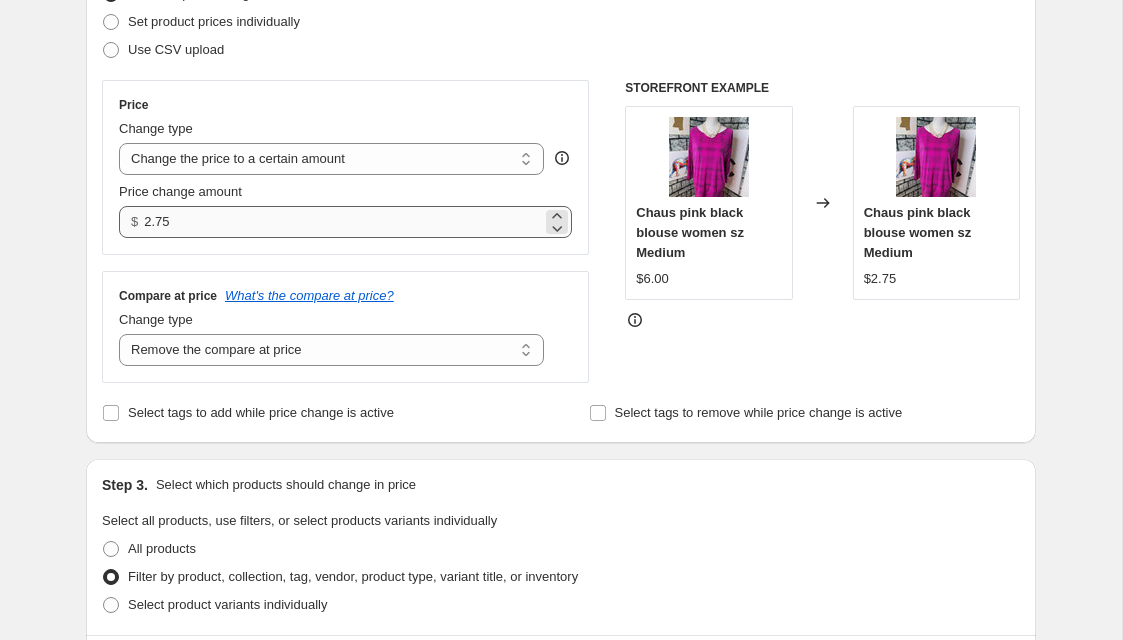 type on "[PRICE] SALE" 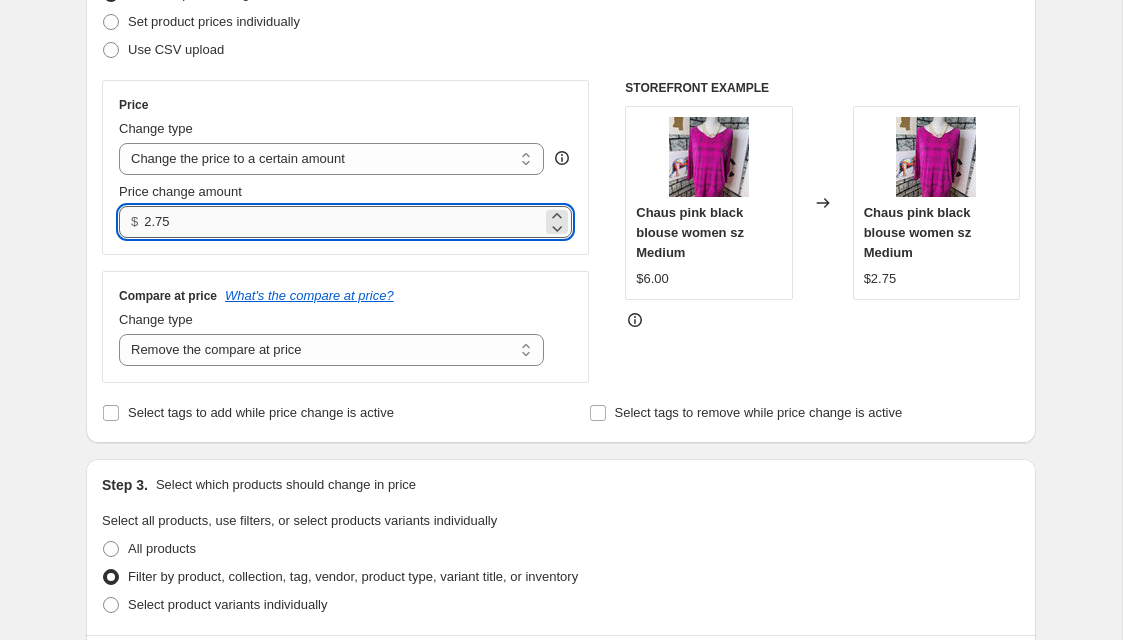 drag, startPoint x: 195, startPoint y: 221, endPoint x: 149, endPoint y: 214, distance: 46.52956 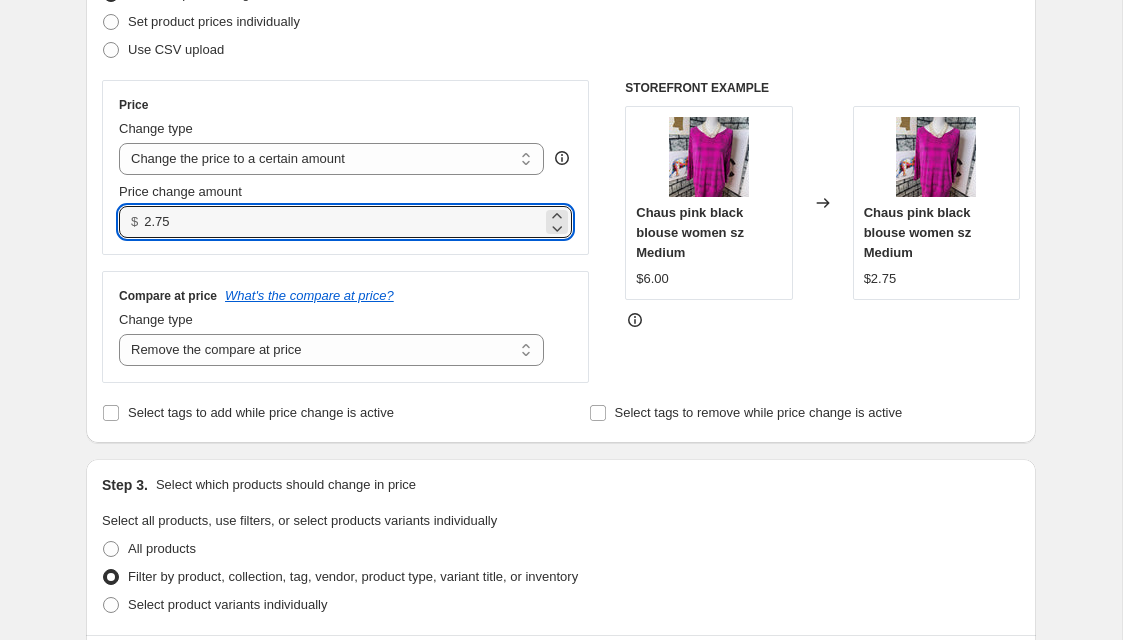 type on "2" 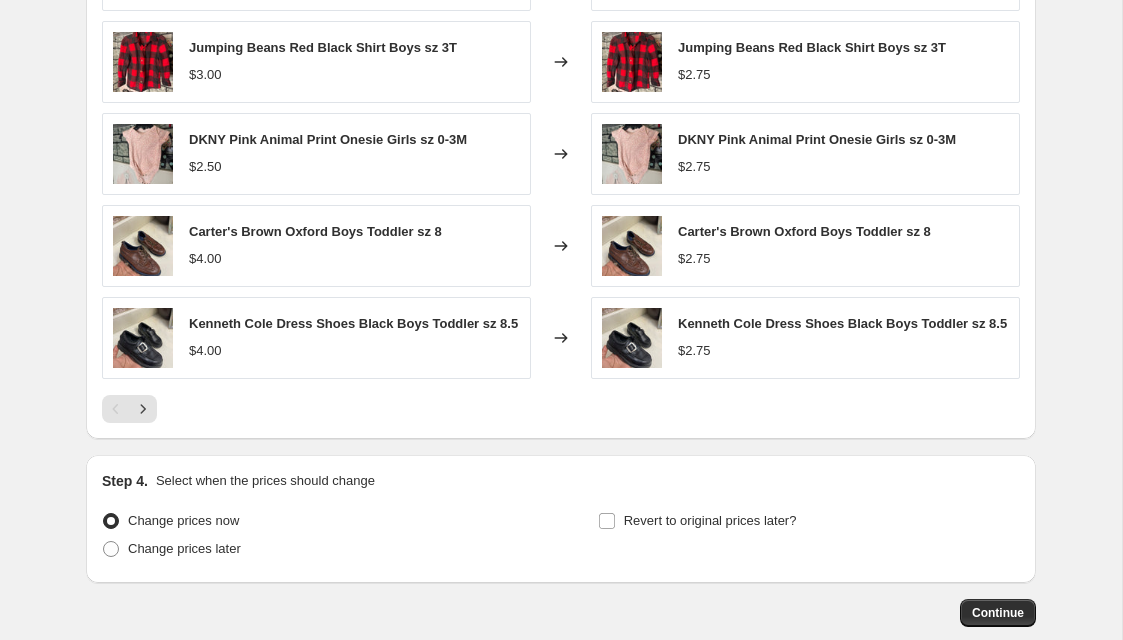scroll, scrollTop: 1492, scrollLeft: 0, axis: vertical 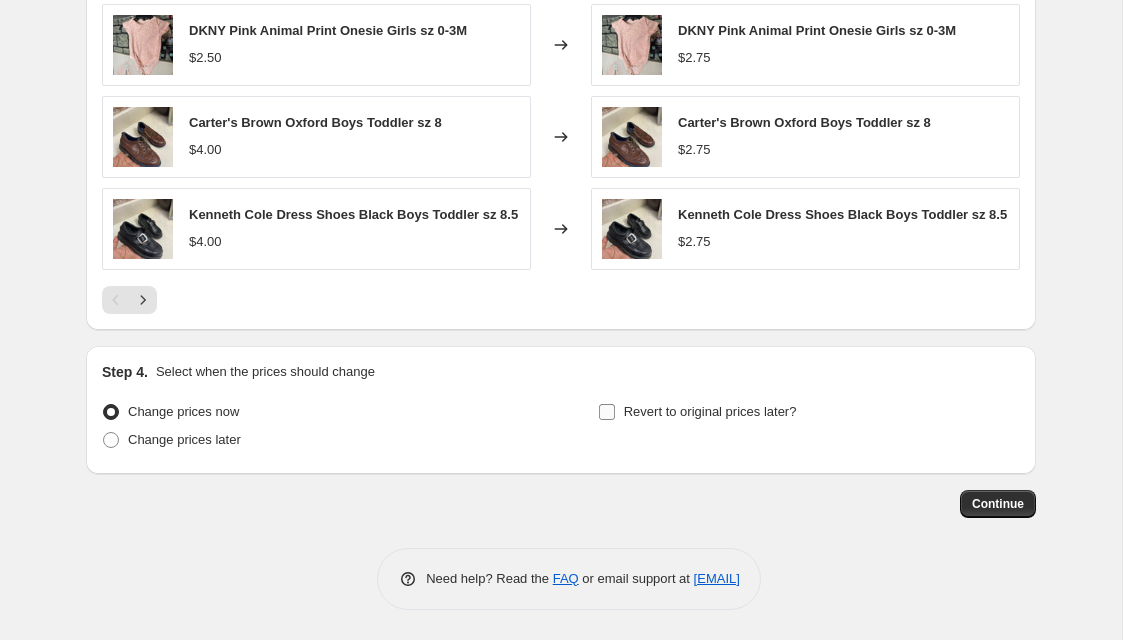 type on "3.99" 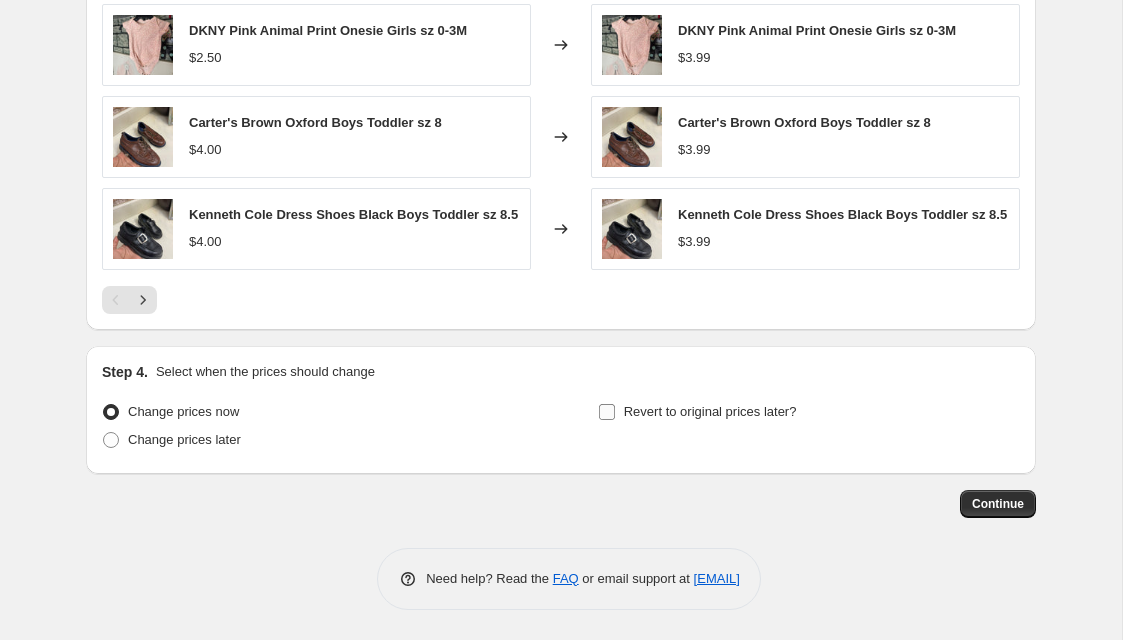 click on "Revert to original prices later?" at bounding box center (607, 412) 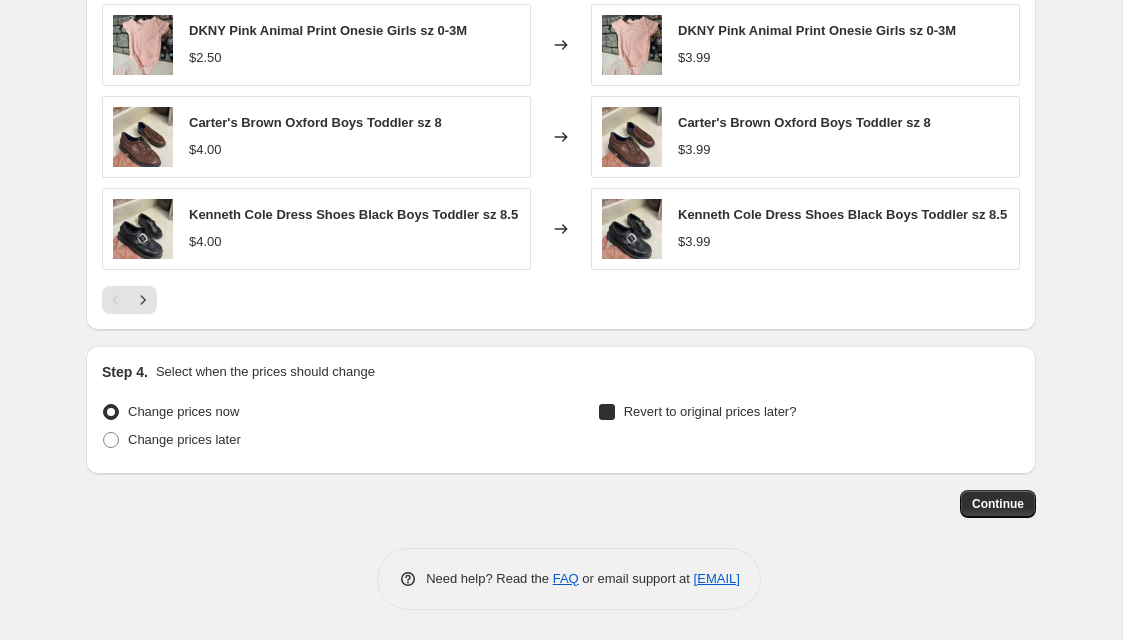 checkbox on "true" 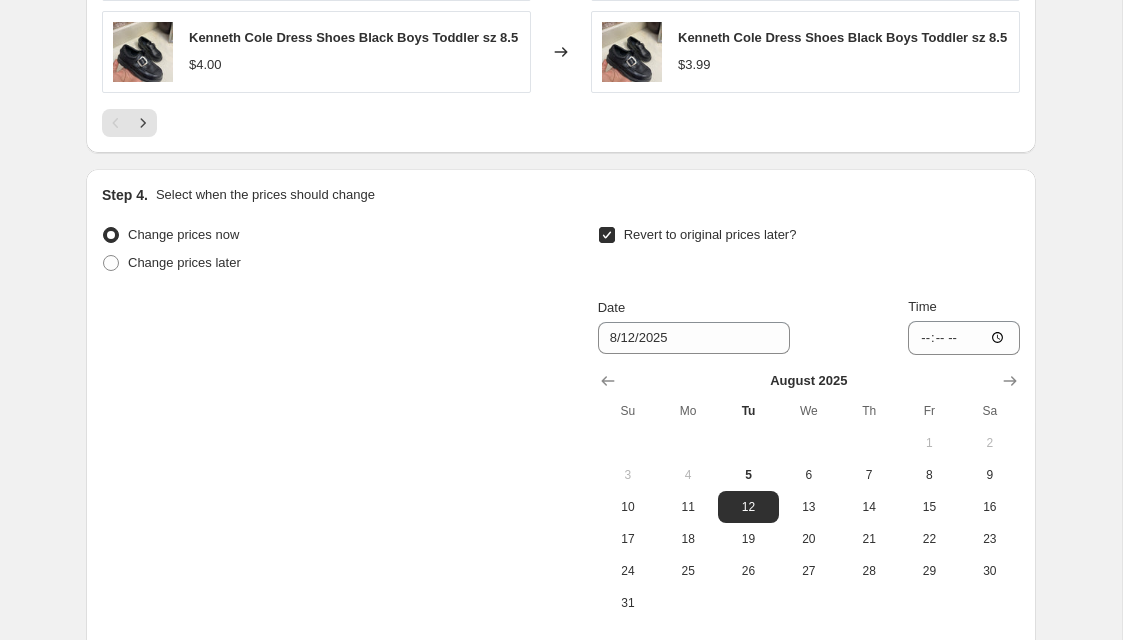 scroll, scrollTop: 1669, scrollLeft: 0, axis: vertical 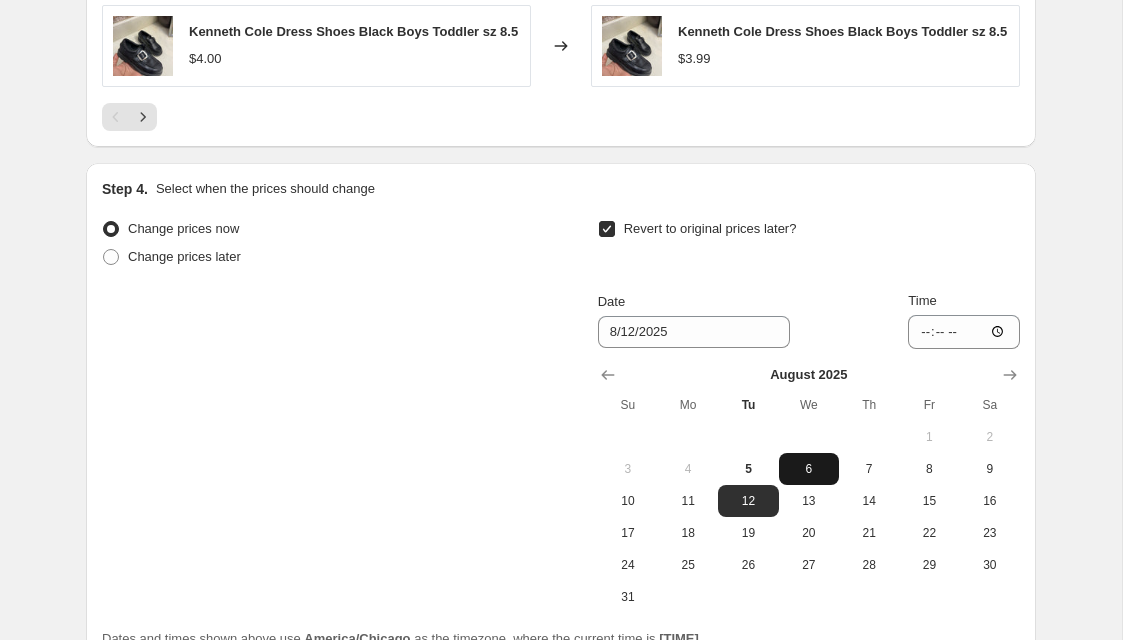 click on "6" at bounding box center [809, 469] 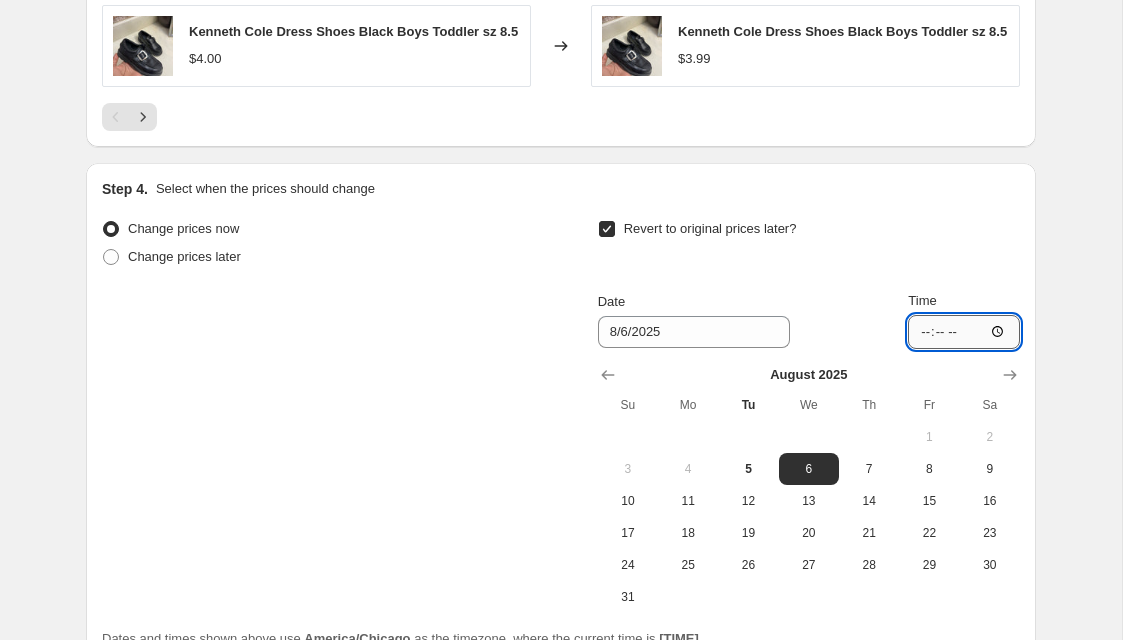 click on "[TIME]" at bounding box center [964, 332] 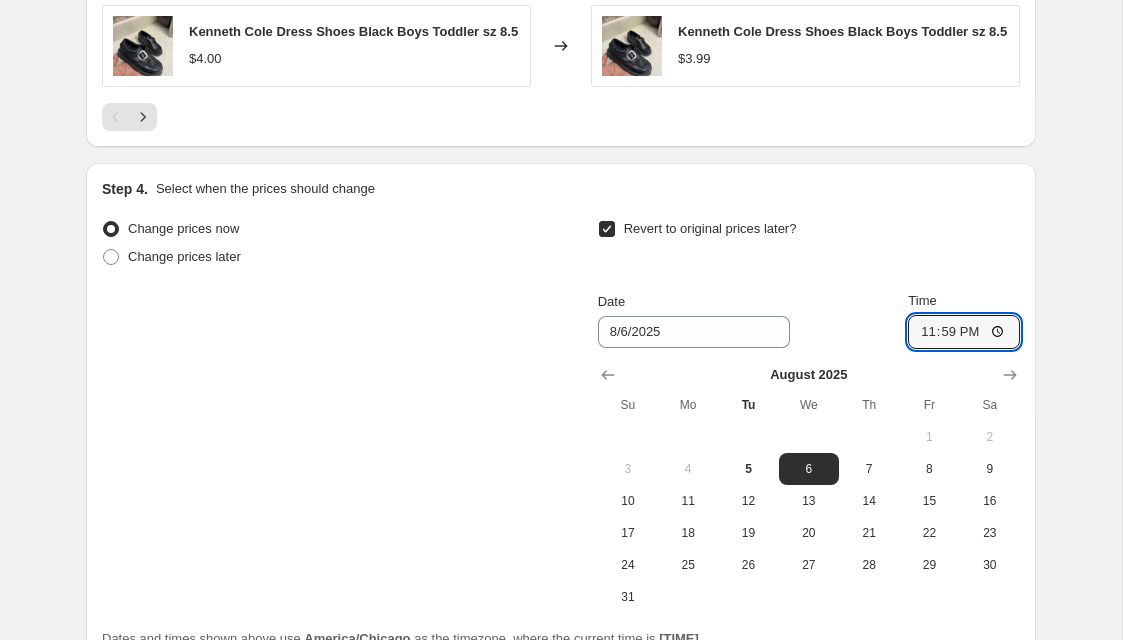 click on "Date [DATE] Time [TIME]" at bounding box center [809, 320] 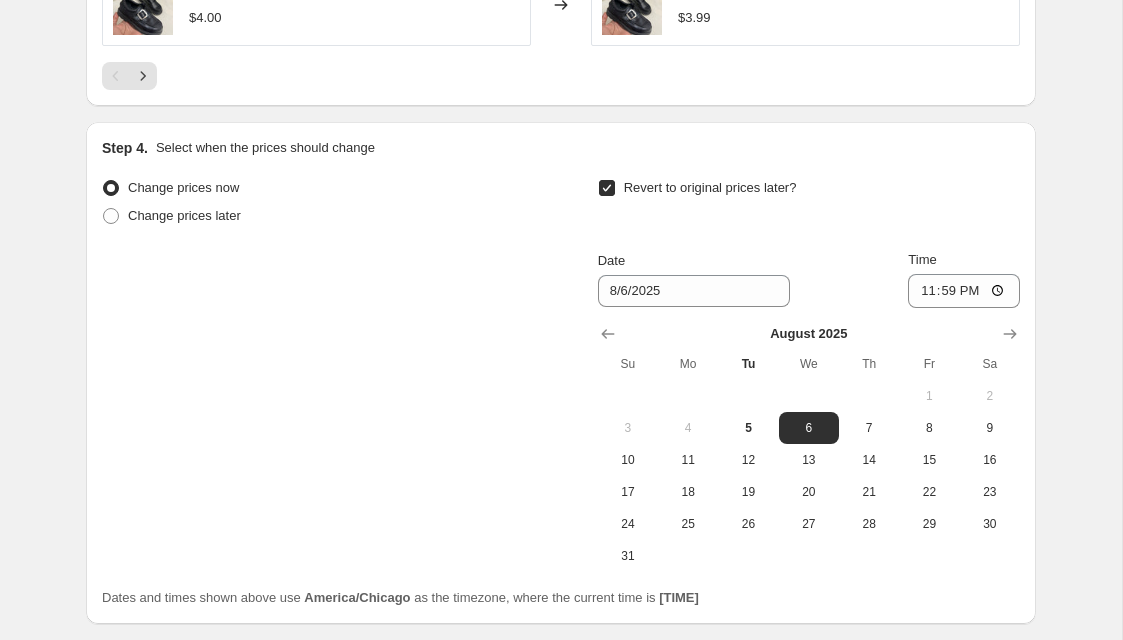 scroll, scrollTop: 1724, scrollLeft: 0, axis: vertical 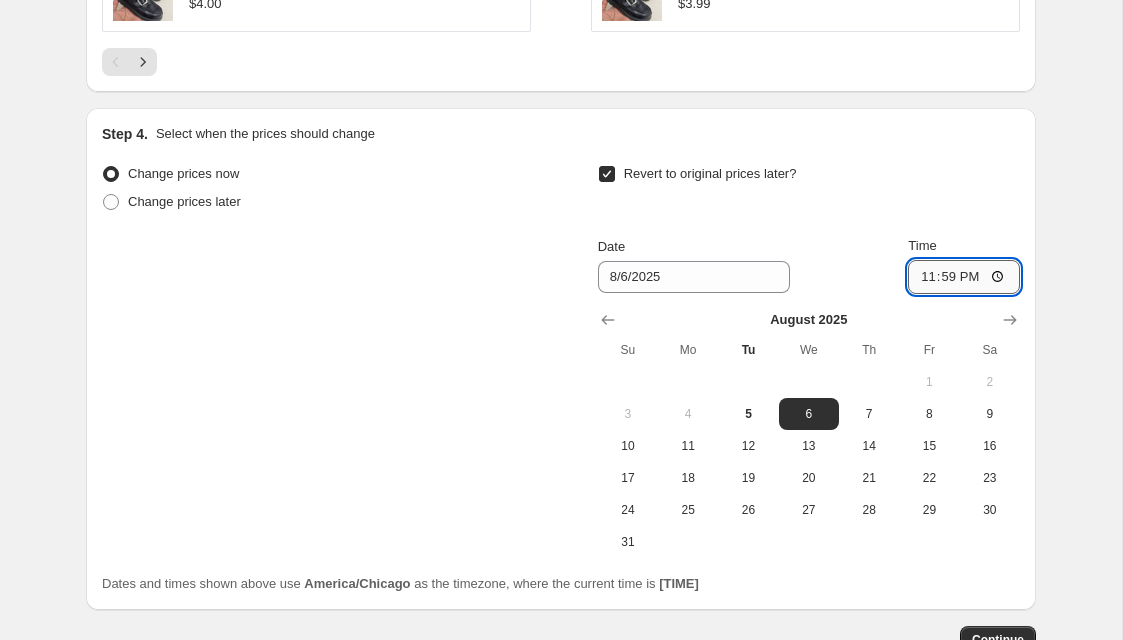 click on "23:59" at bounding box center [964, 277] 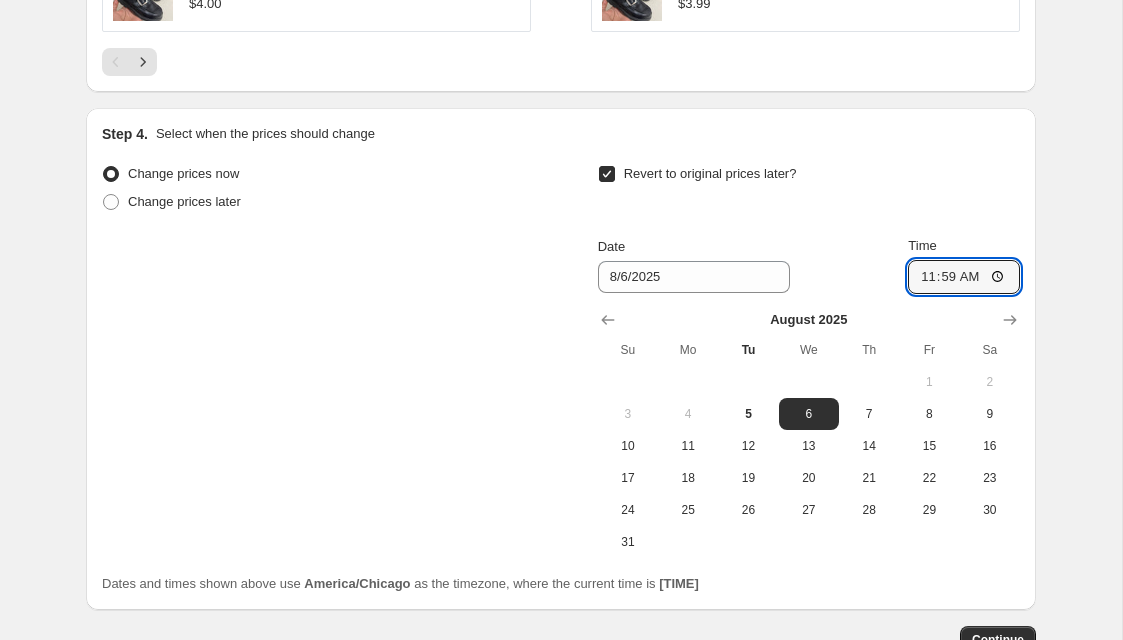 click on "Revert to original prices later?" at bounding box center (809, 190) 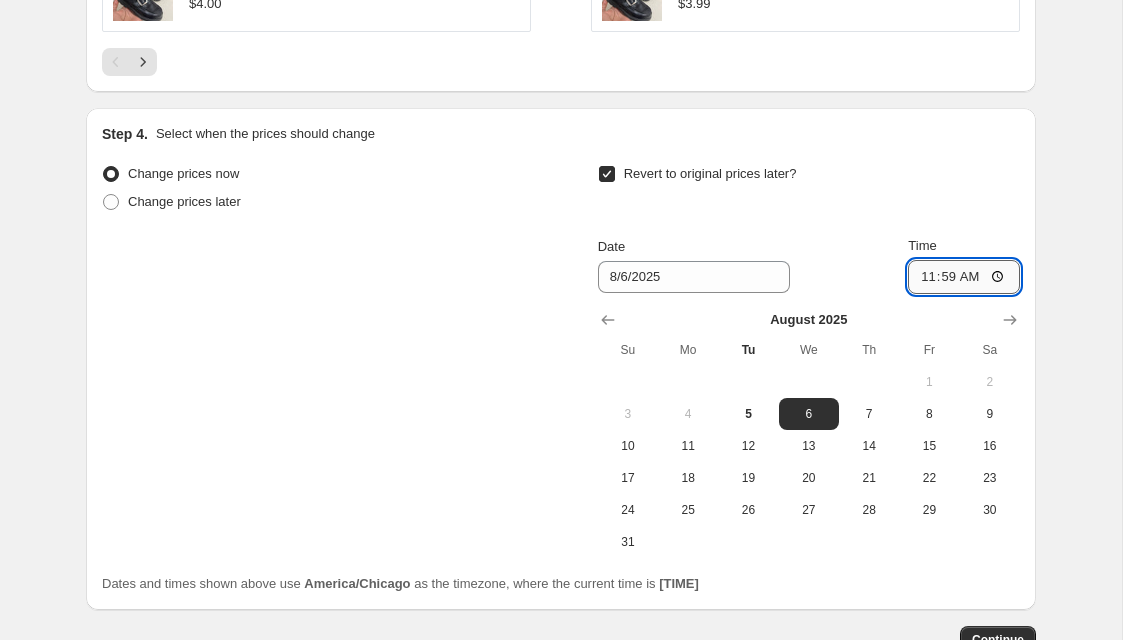 click on "11:59" at bounding box center (964, 277) 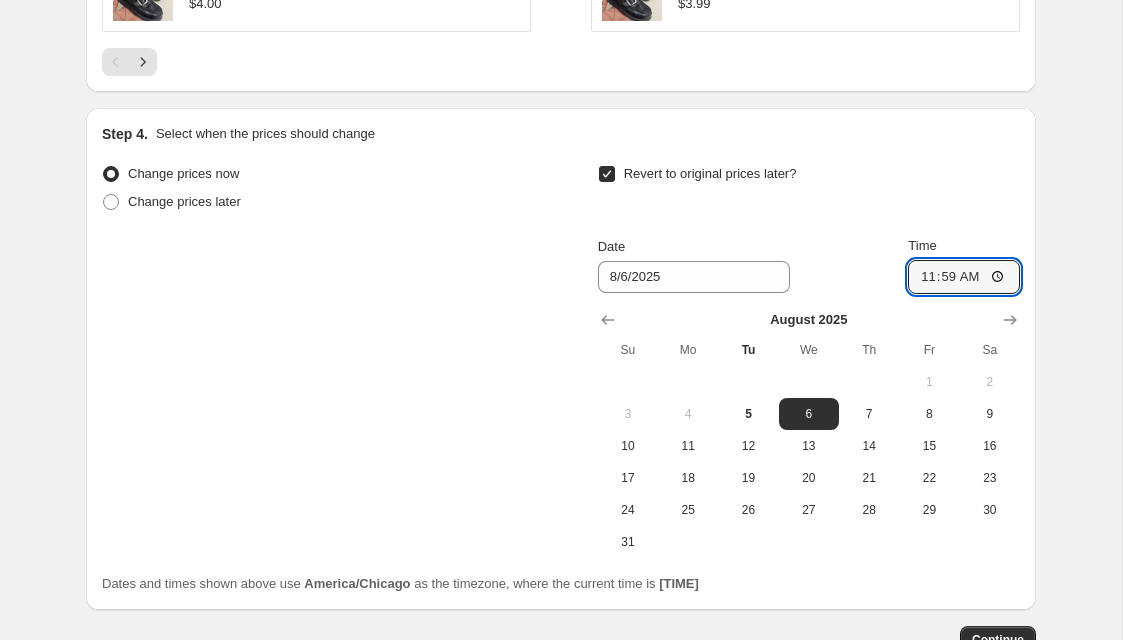 click on "Revert to original prices later?" at bounding box center [809, 190] 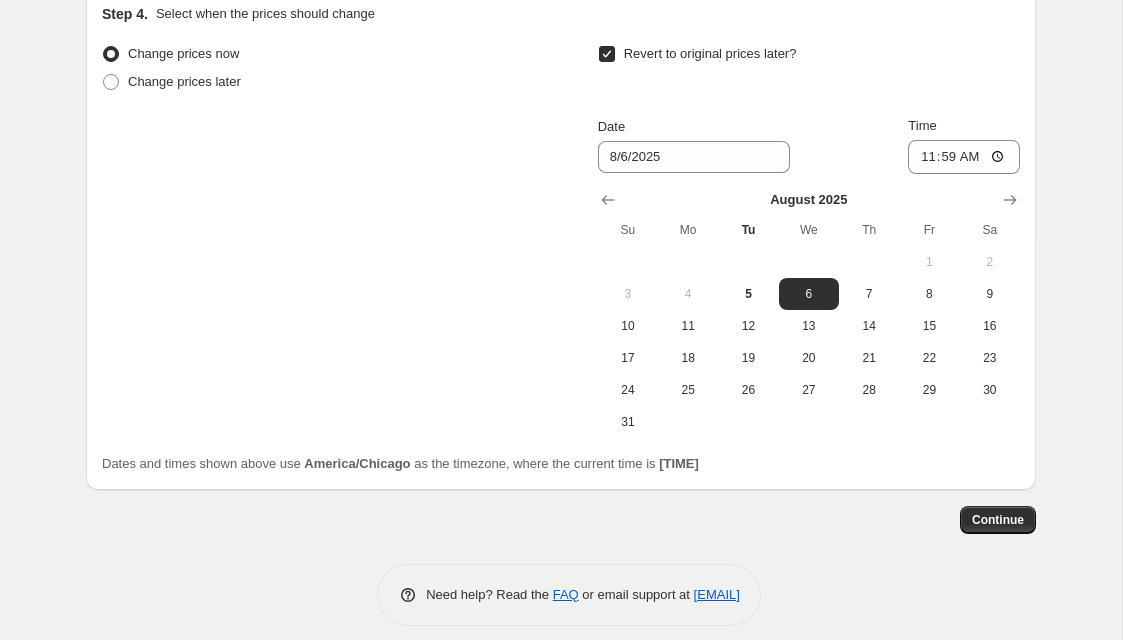 scroll, scrollTop: 1866, scrollLeft: 0, axis: vertical 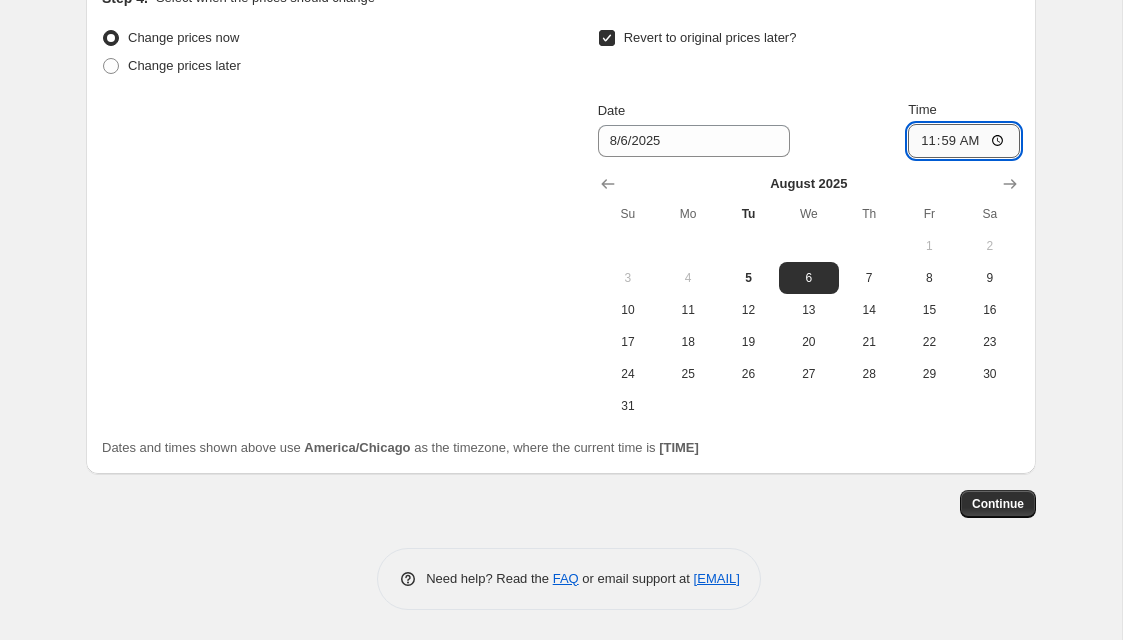 click on "11:59" at bounding box center (964, 141) 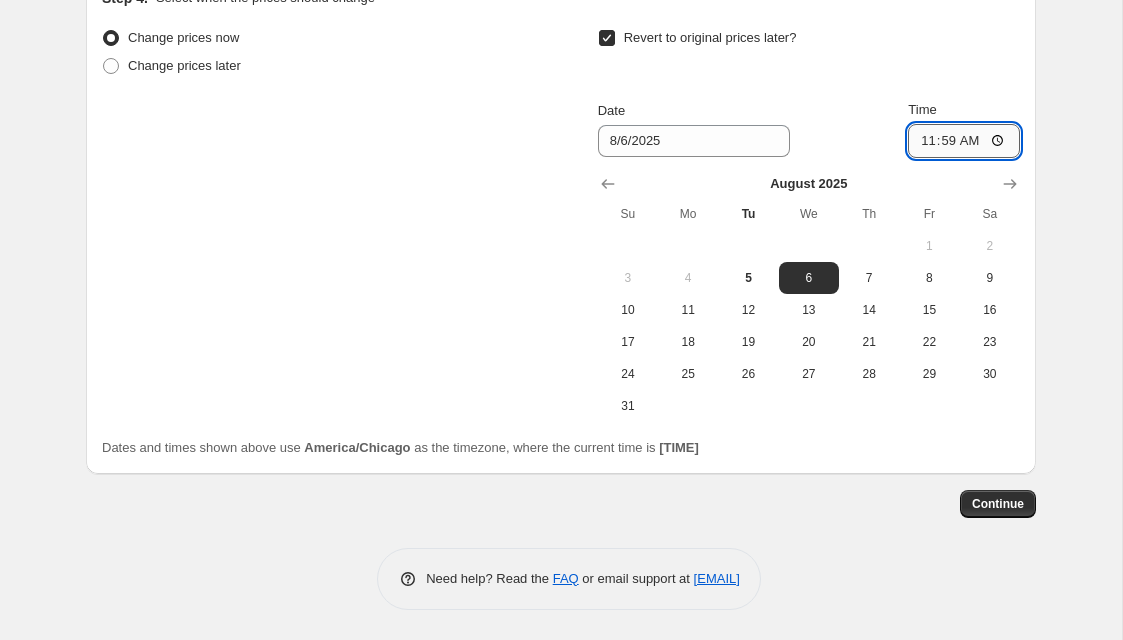 click on "11:59" at bounding box center (964, 141) 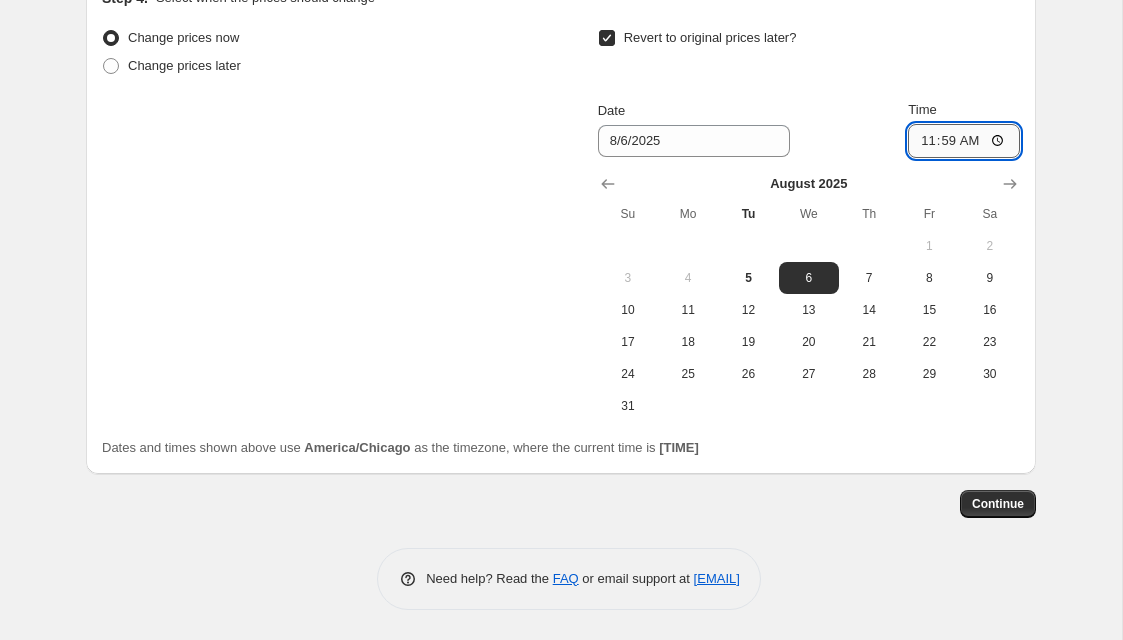type on "23:59" 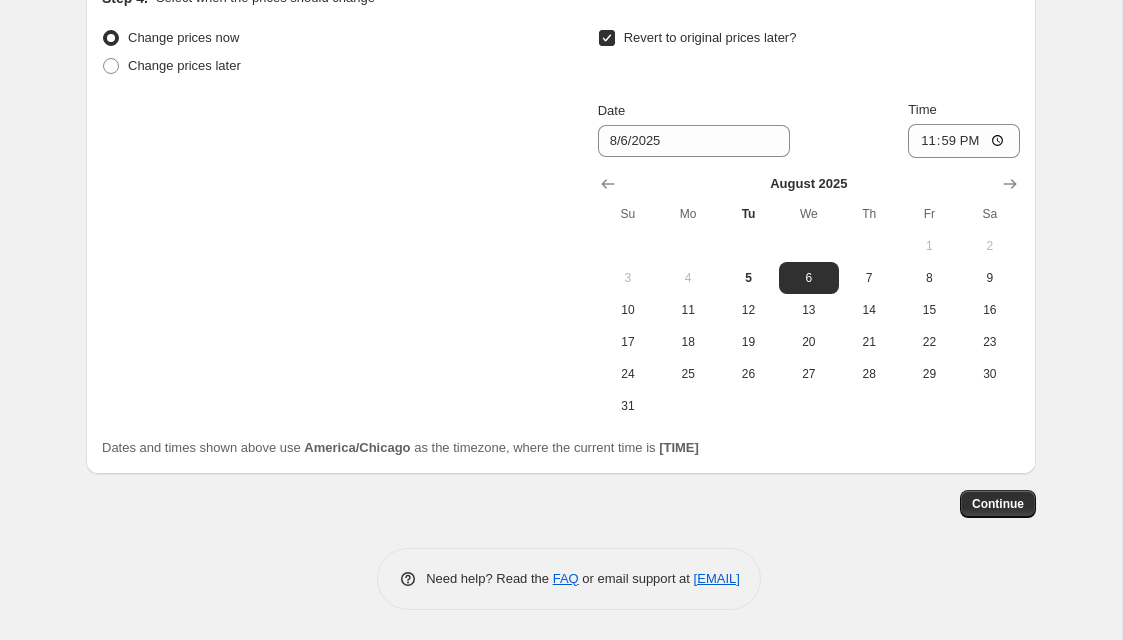 click on "Change prices now Change prices later Revert to original prices later? Date [DATE] Time [TIME] August 2025 Su Mo Tu We Th Fr Sa 1 2 3 4 5 6 7 8 9 10 11 12 13 14 15 16 17 18 19 20 21 22 23 24 25 26 27 28 29 30 31 Dates and times shown above use America/Chicago as the timezone, where the current time is [TIME]" at bounding box center (561, 241) 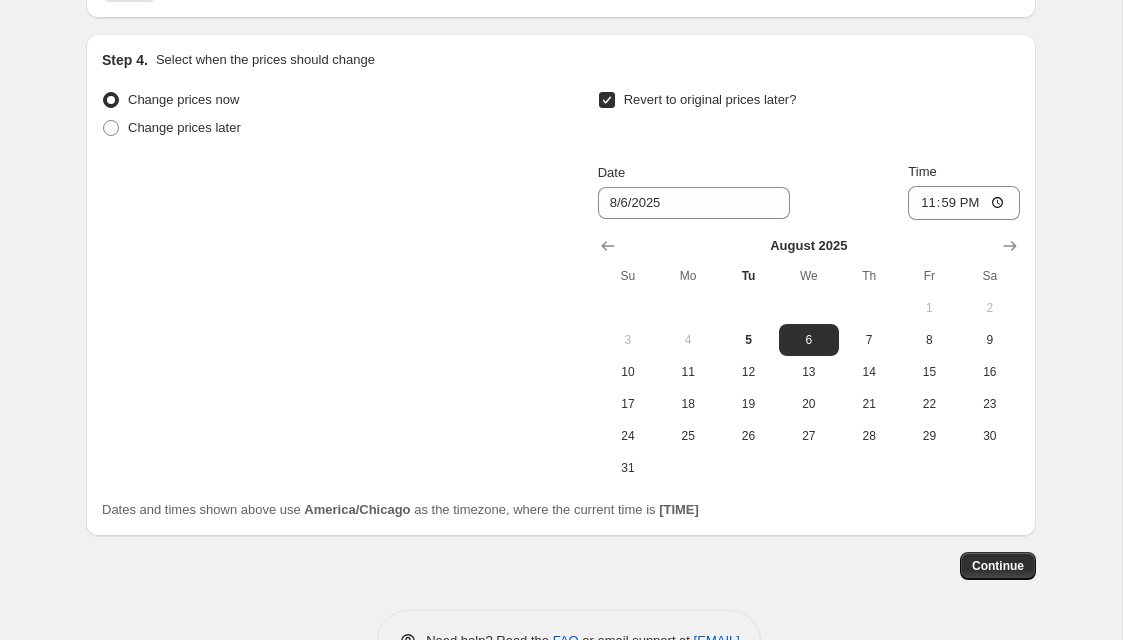 scroll, scrollTop: 1845, scrollLeft: 0, axis: vertical 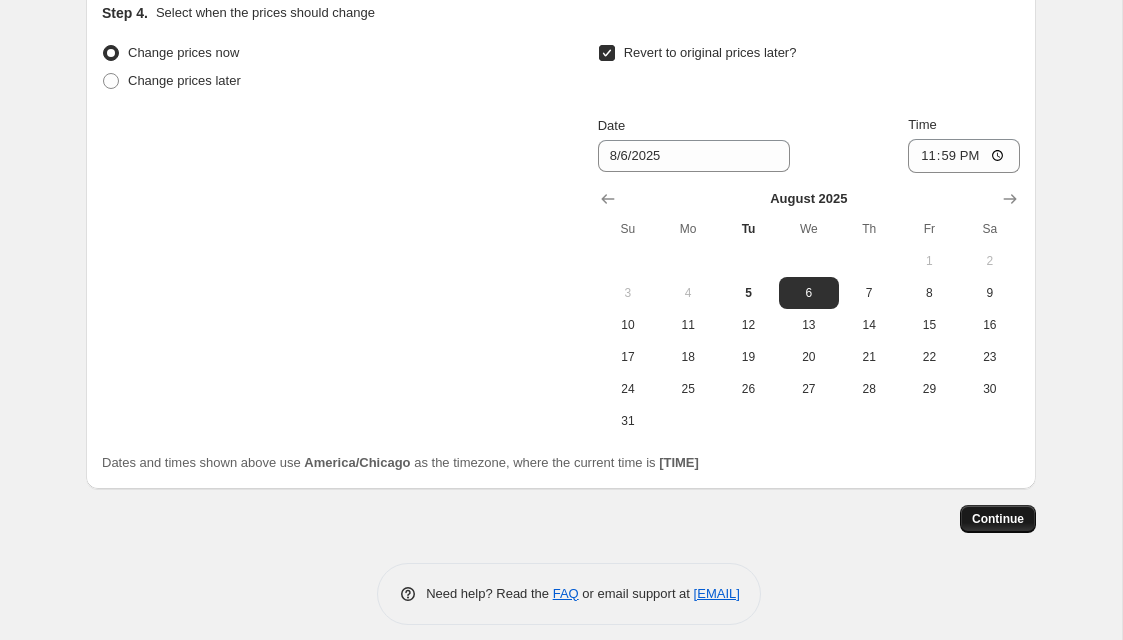 click on "Continue" at bounding box center (998, 519) 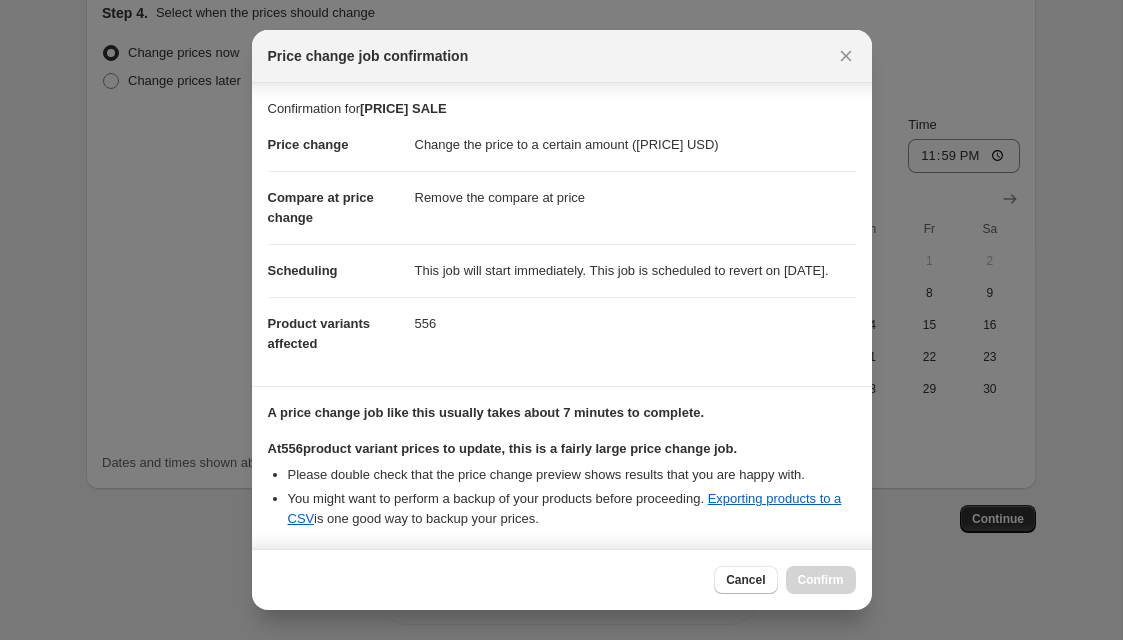 scroll, scrollTop: 209, scrollLeft: 0, axis: vertical 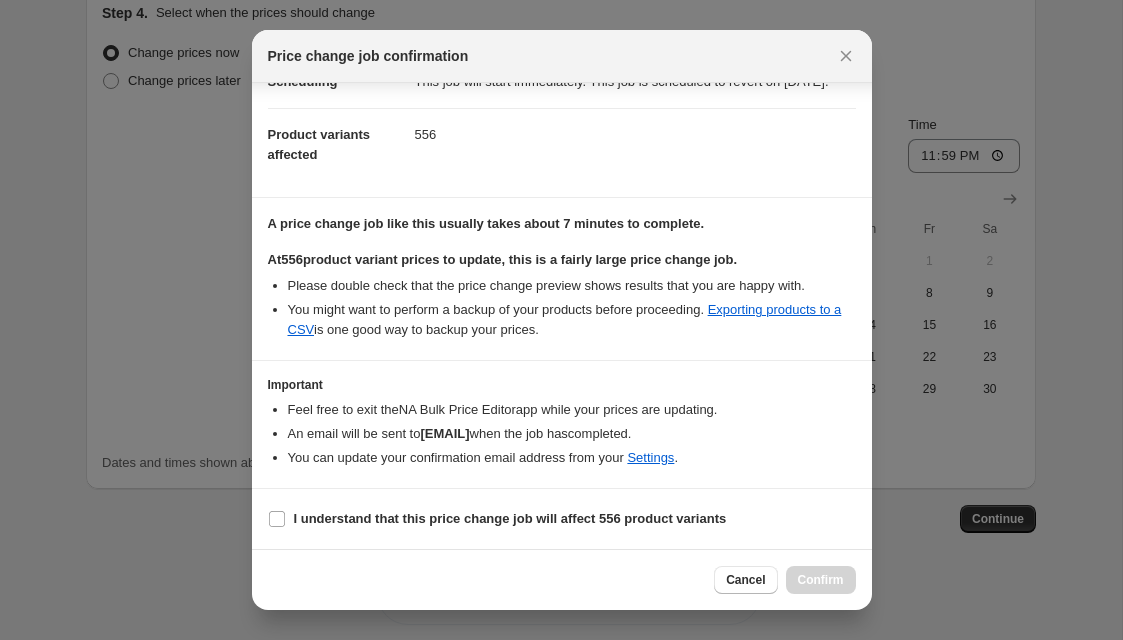 click on "I understand that this price change job will affect 556 product variants" at bounding box center (562, 519) 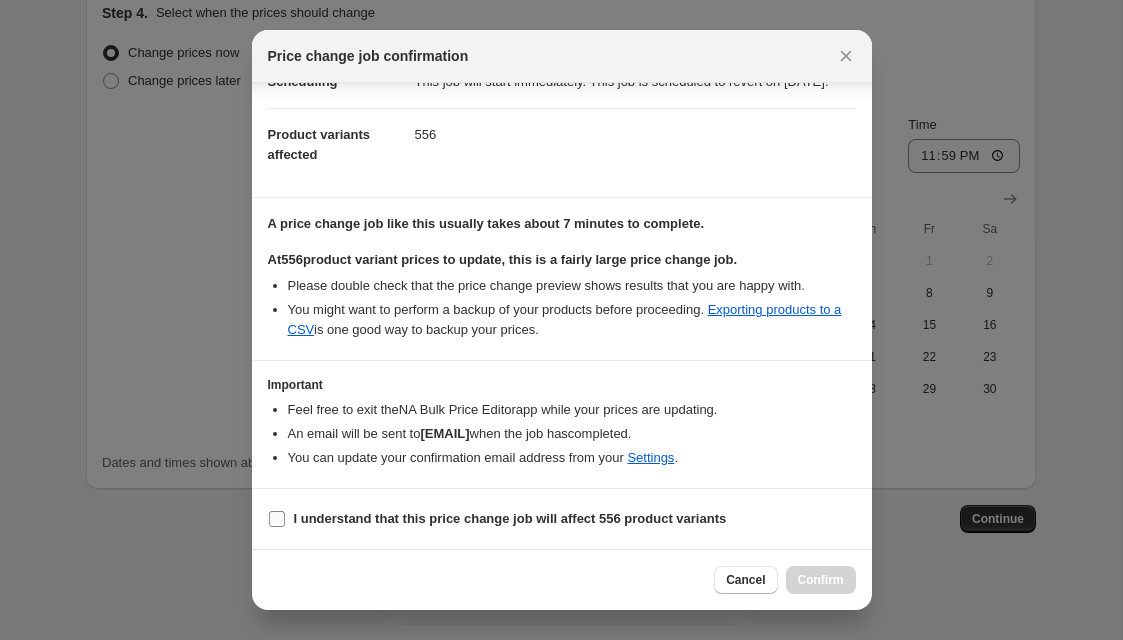 click on "I understand that this price change job will affect 556 product variants" at bounding box center [510, 518] 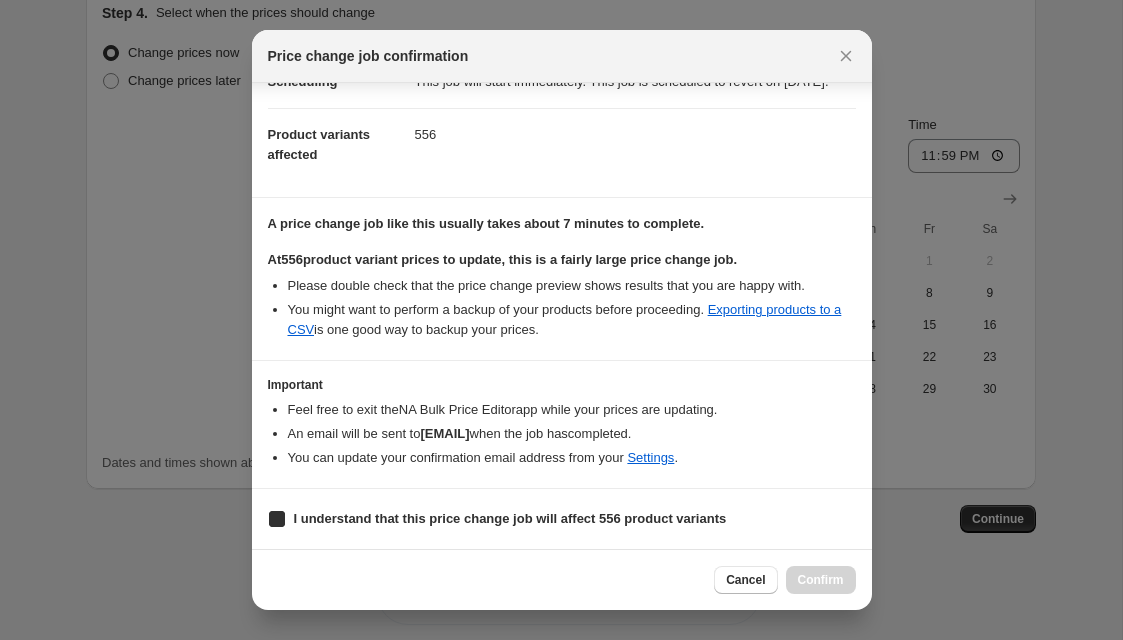 checkbox on "true" 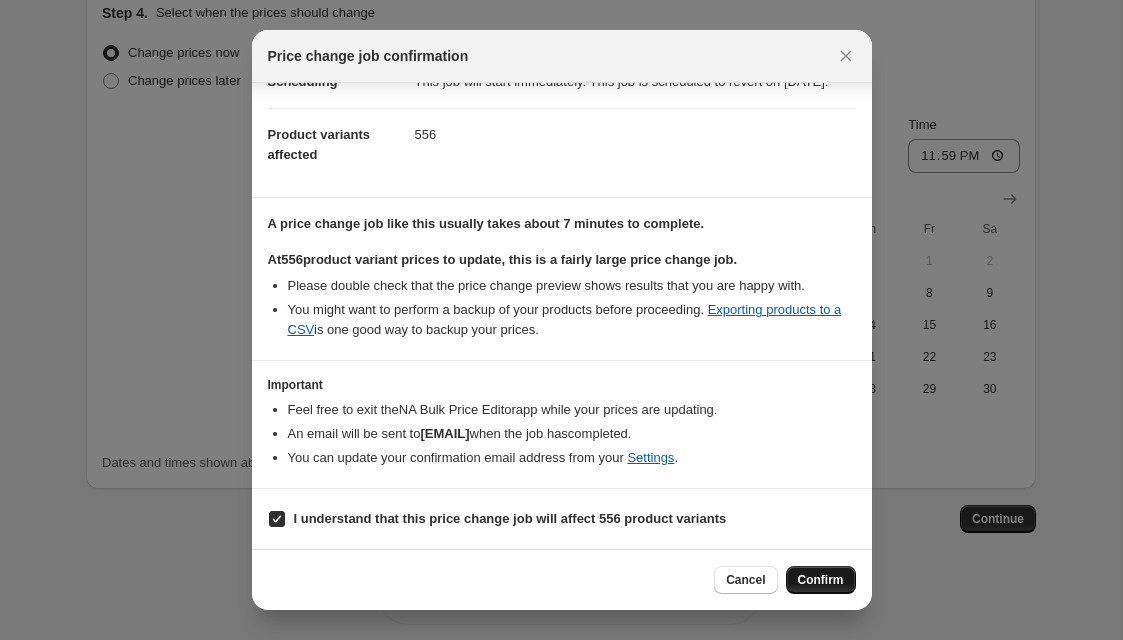 click on "Confirm" at bounding box center (821, 580) 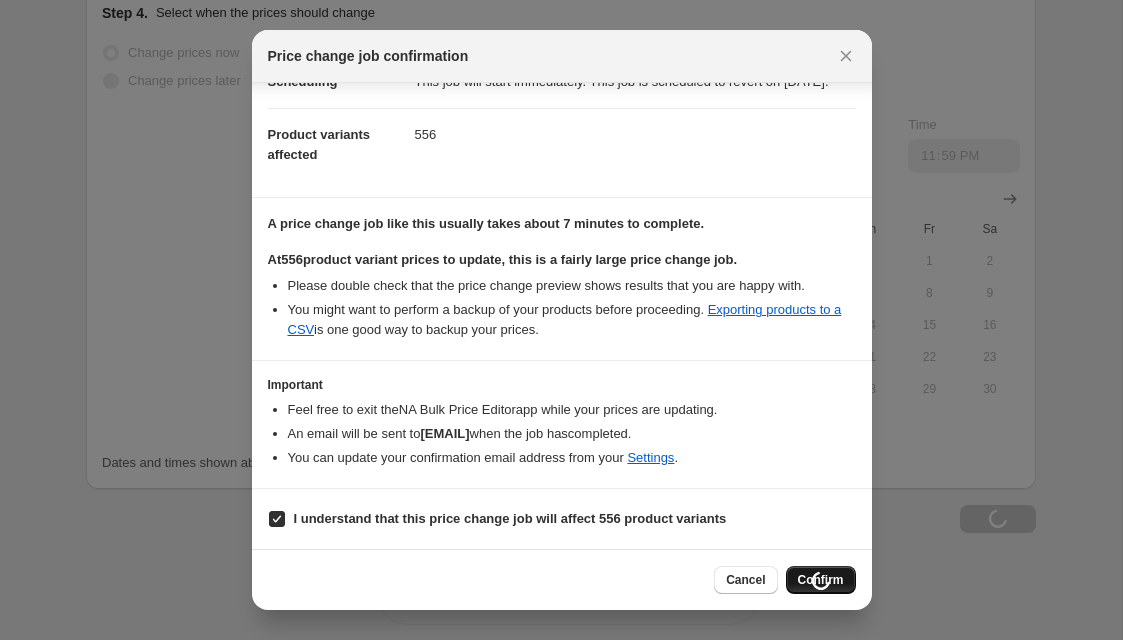 type on "[PRICE] SALE" 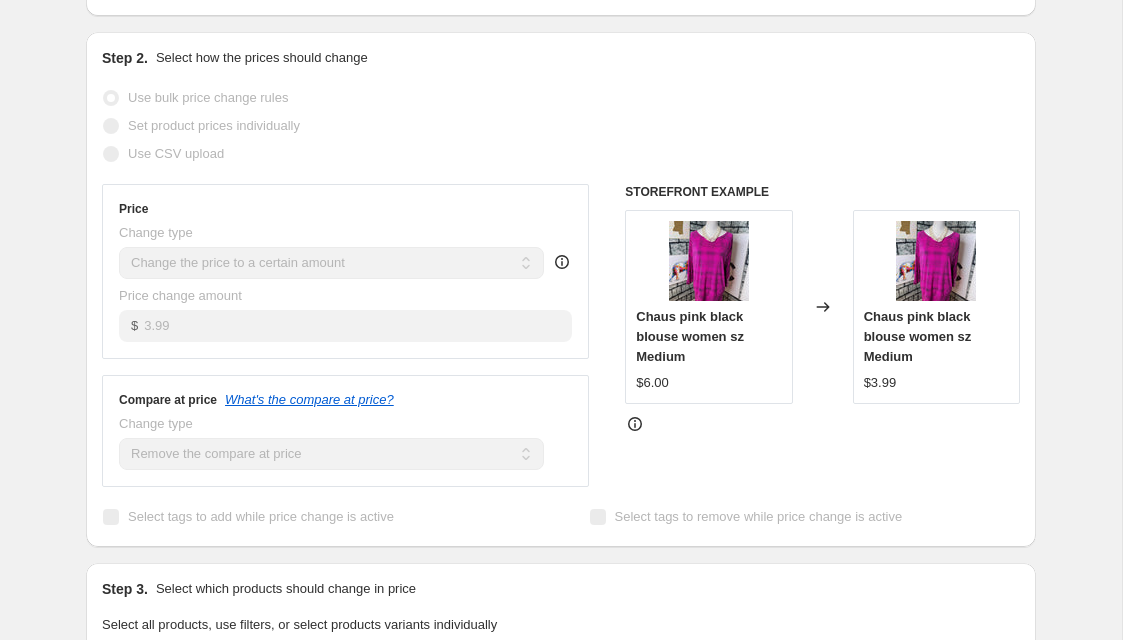 scroll, scrollTop: 0, scrollLeft: 0, axis: both 